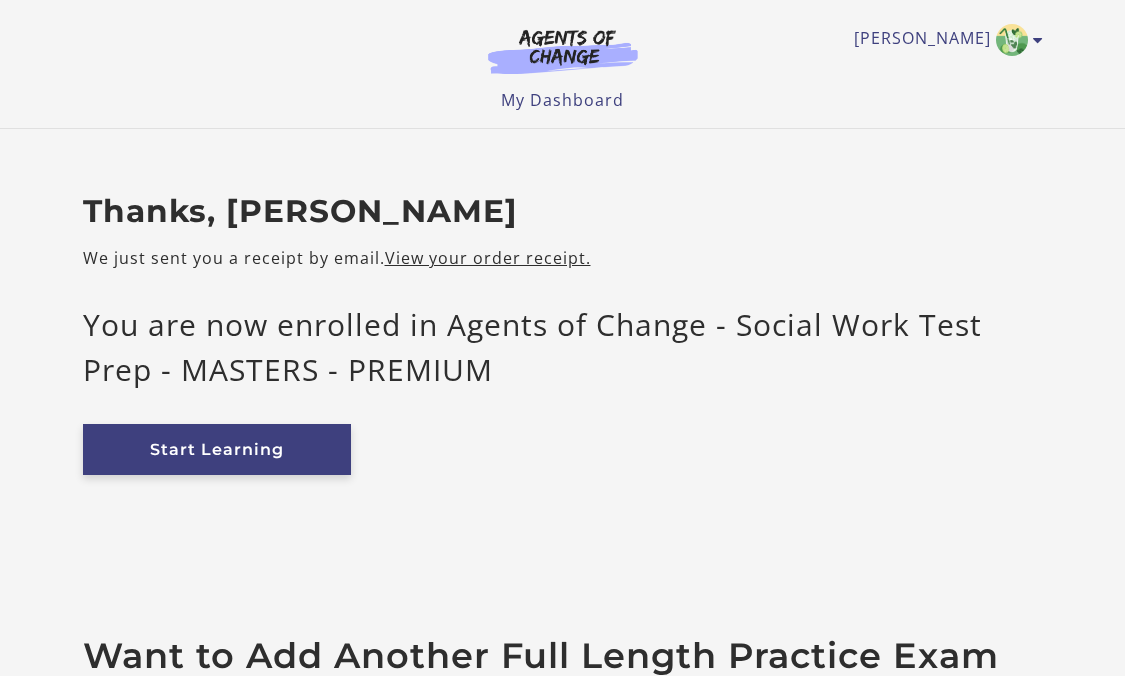 scroll, scrollTop: 0, scrollLeft: 0, axis: both 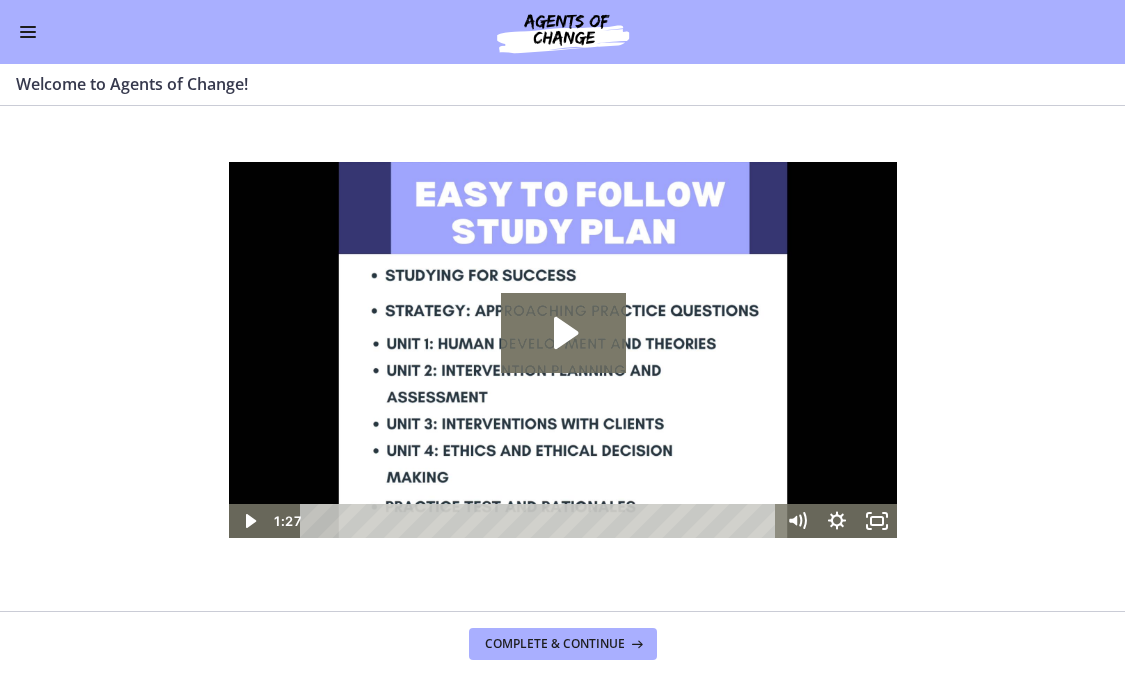 click at bounding box center [28, 32] 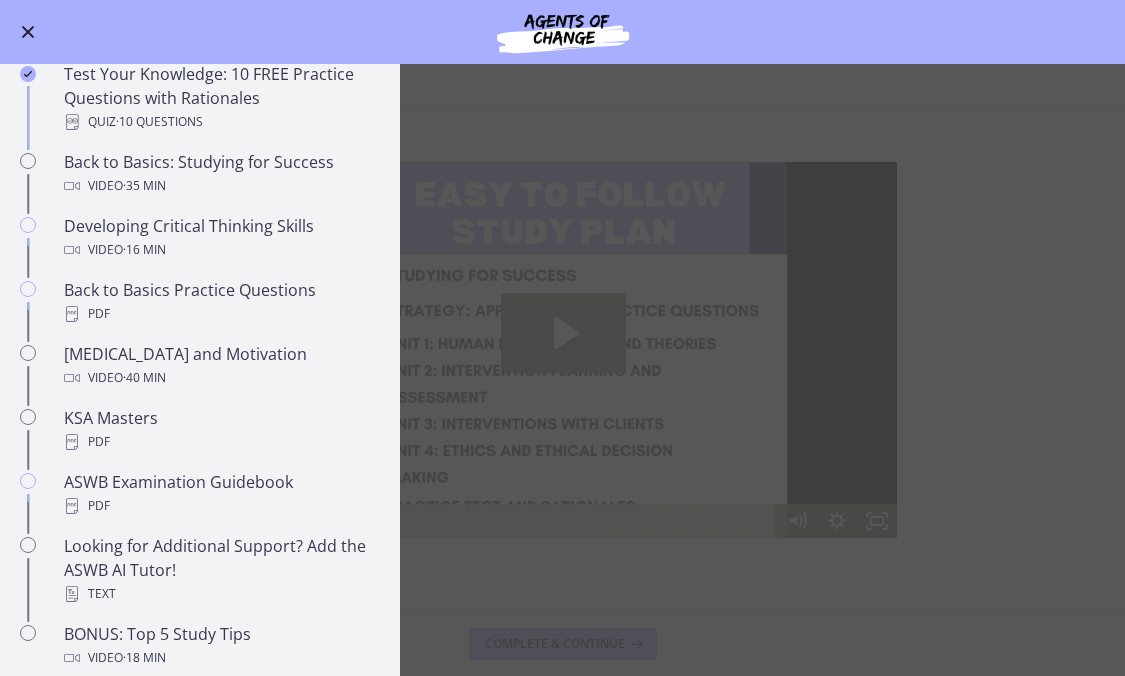 scroll, scrollTop: 482, scrollLeft: 0, axis: vertical 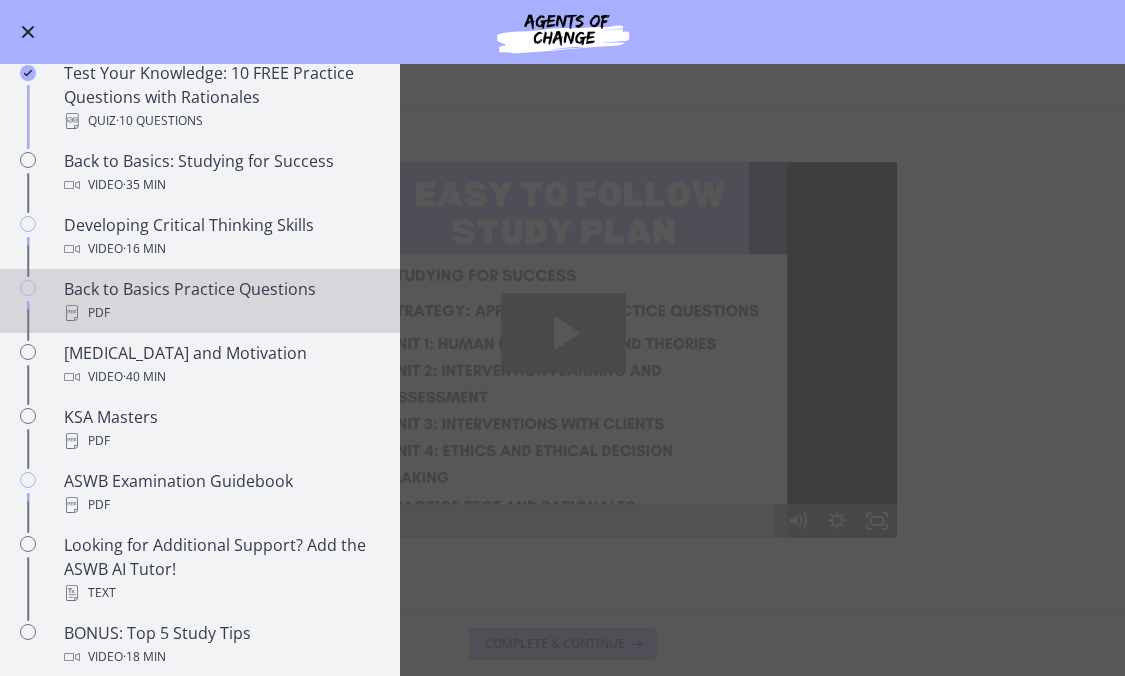 click on "PDF" at bounding box center [220, 313] 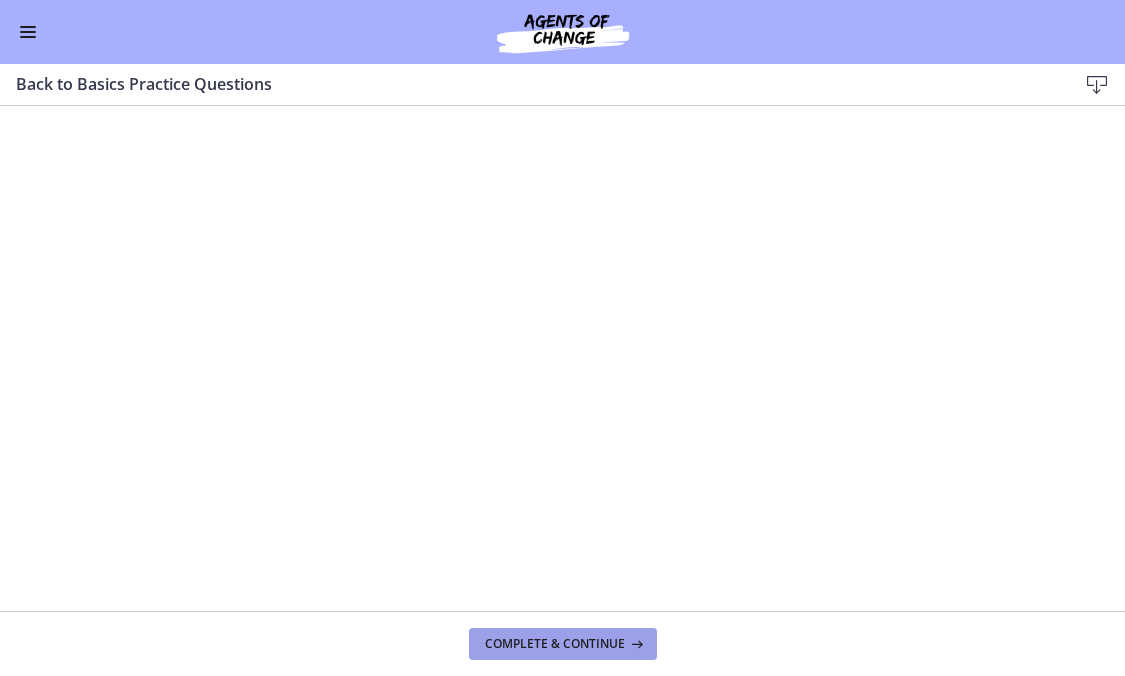 click on "Complete & continue" at bounding box center (563, 644) 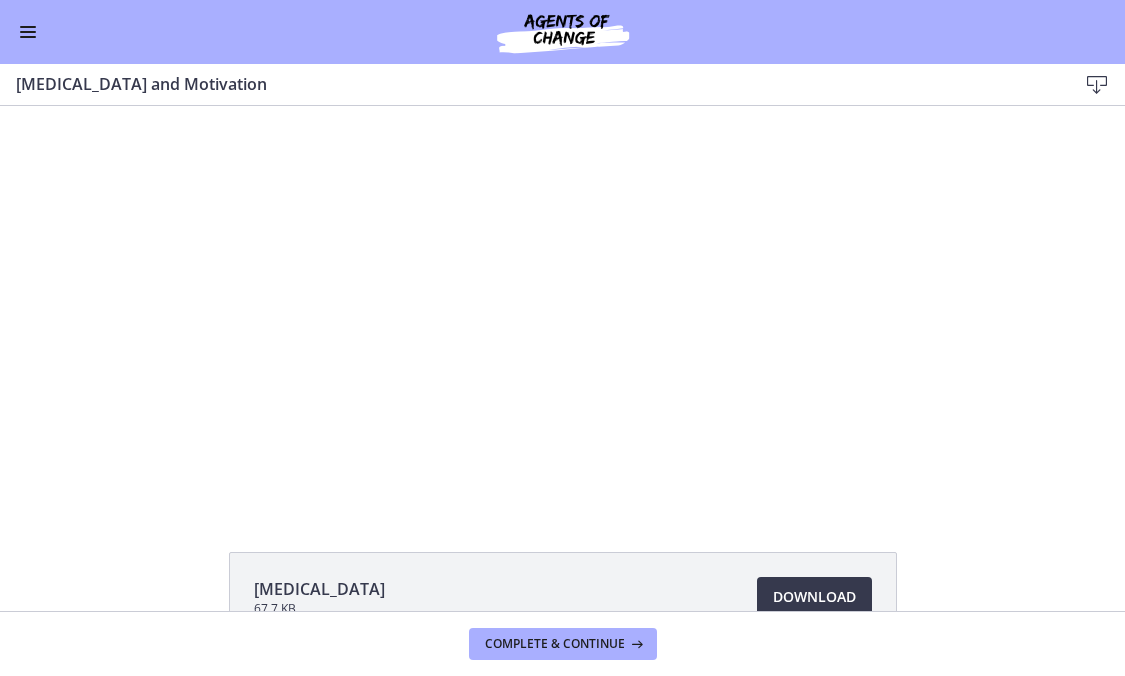 scroll, scrollTop: 0, scrollLeft: 0, axis: both 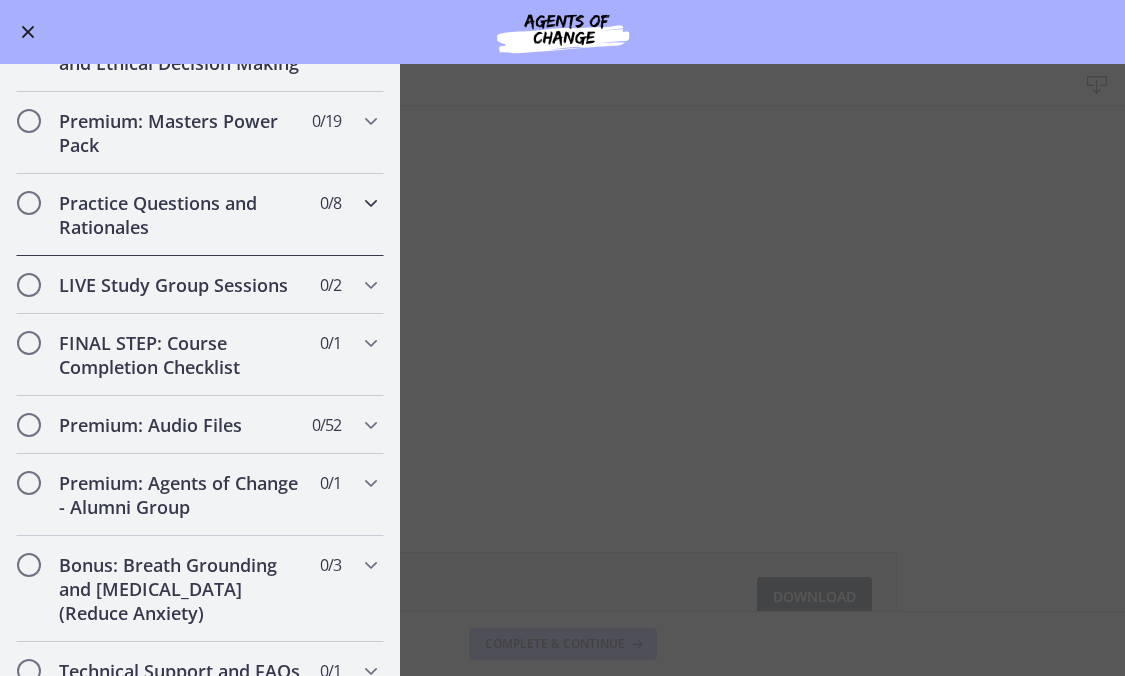 click on "Practice Questions and Rationales" at bounding box center [181, 215] 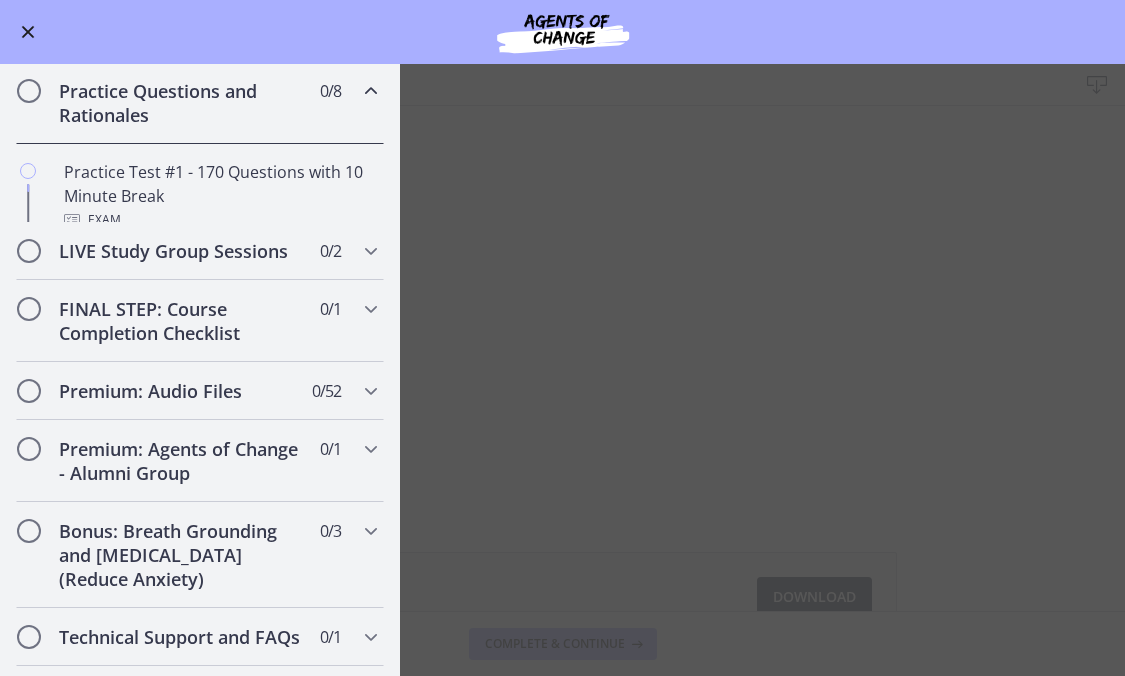 scroll, scrollTop: 789, scrollLeft: 0, axis: vertical 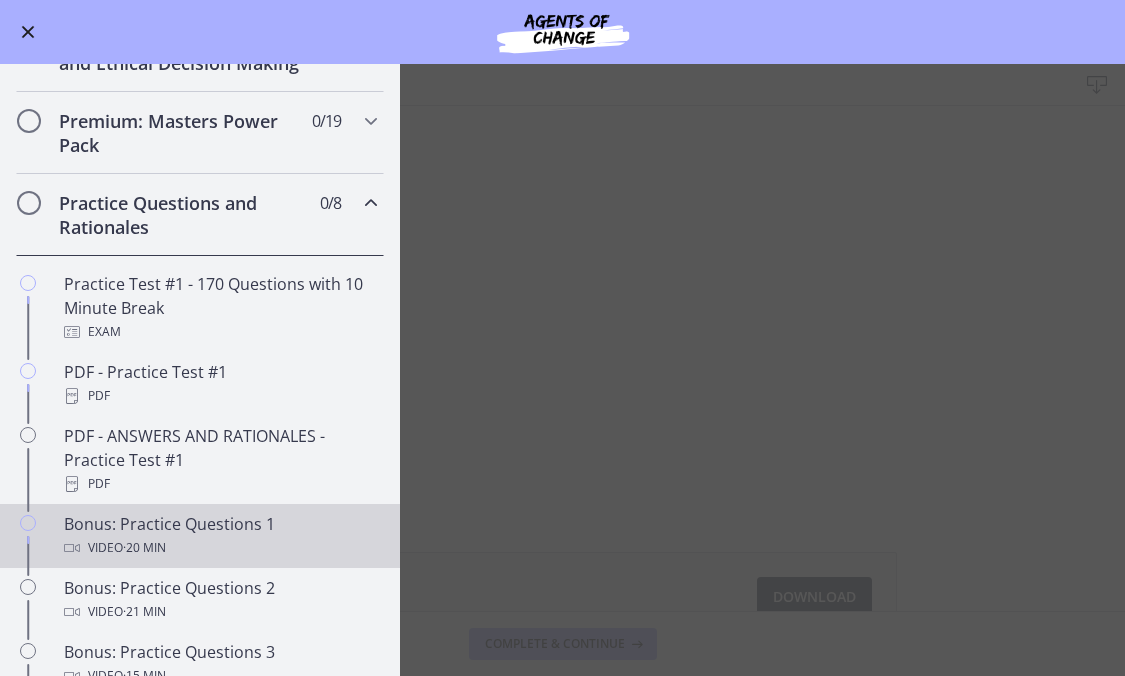 click on "Video
·  20 min" at bounding box center (220, 548) 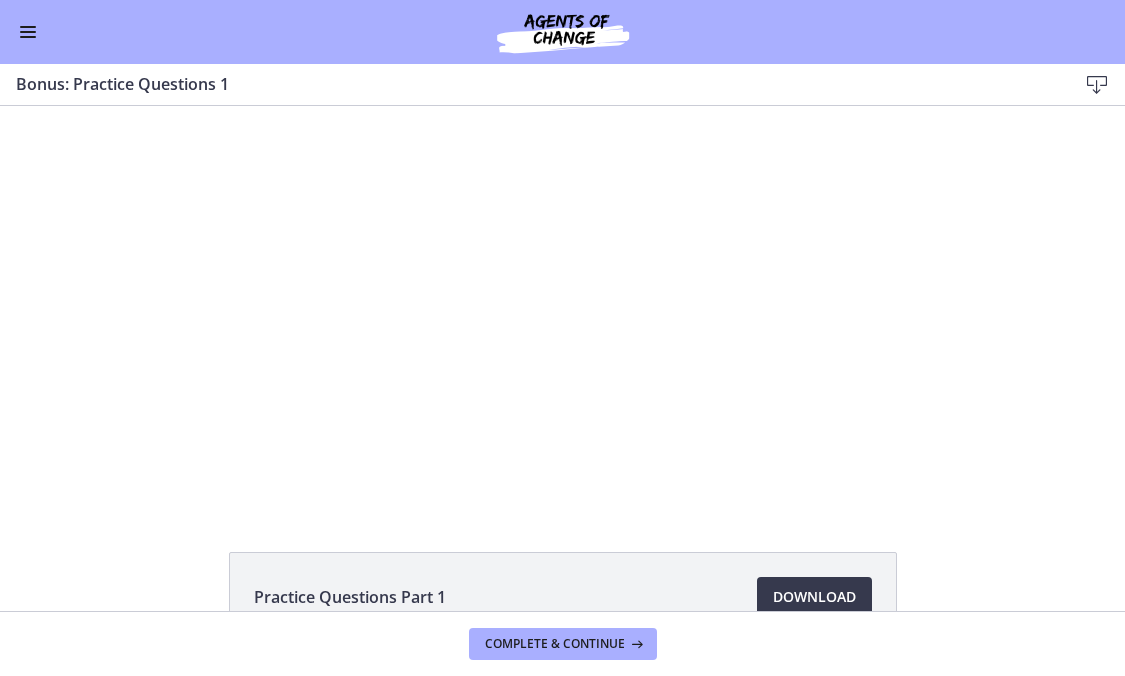scroll, scrollTop: 0, scrollLeft: 0, axis: both 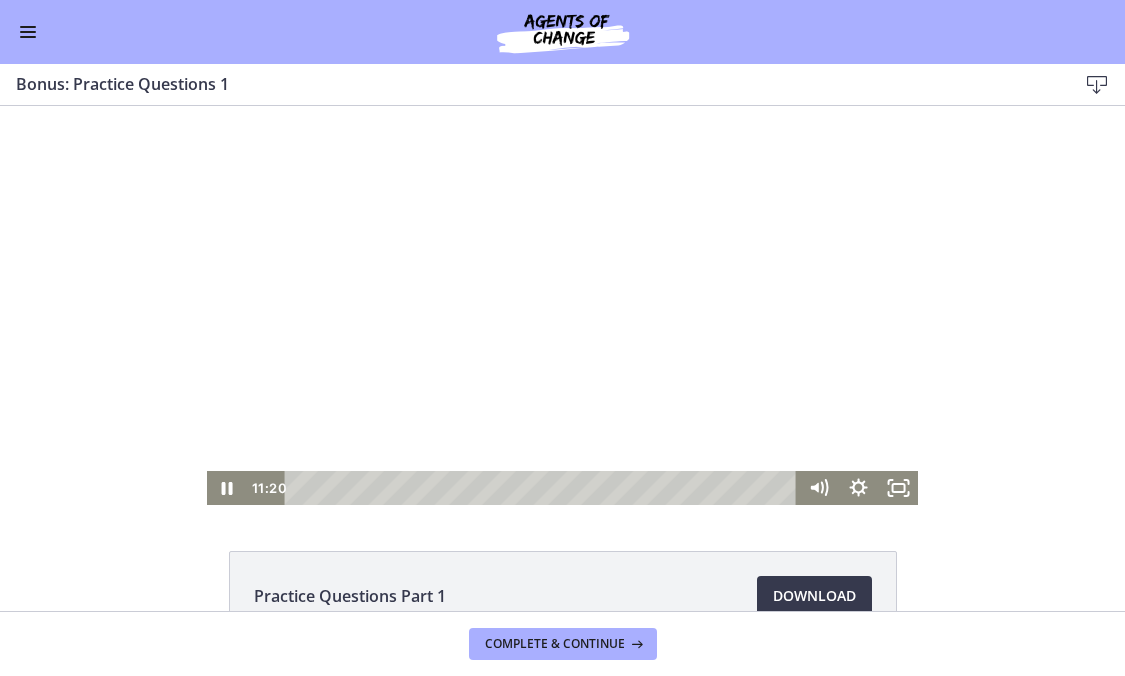click at bounding box center (562, 305) 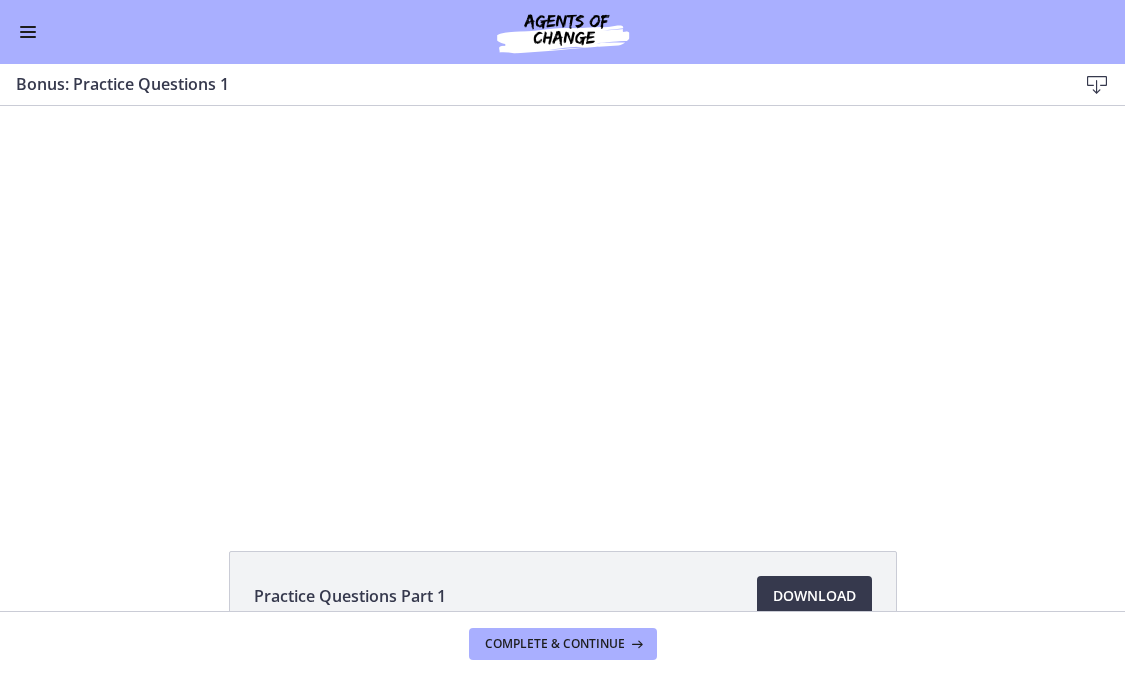 type 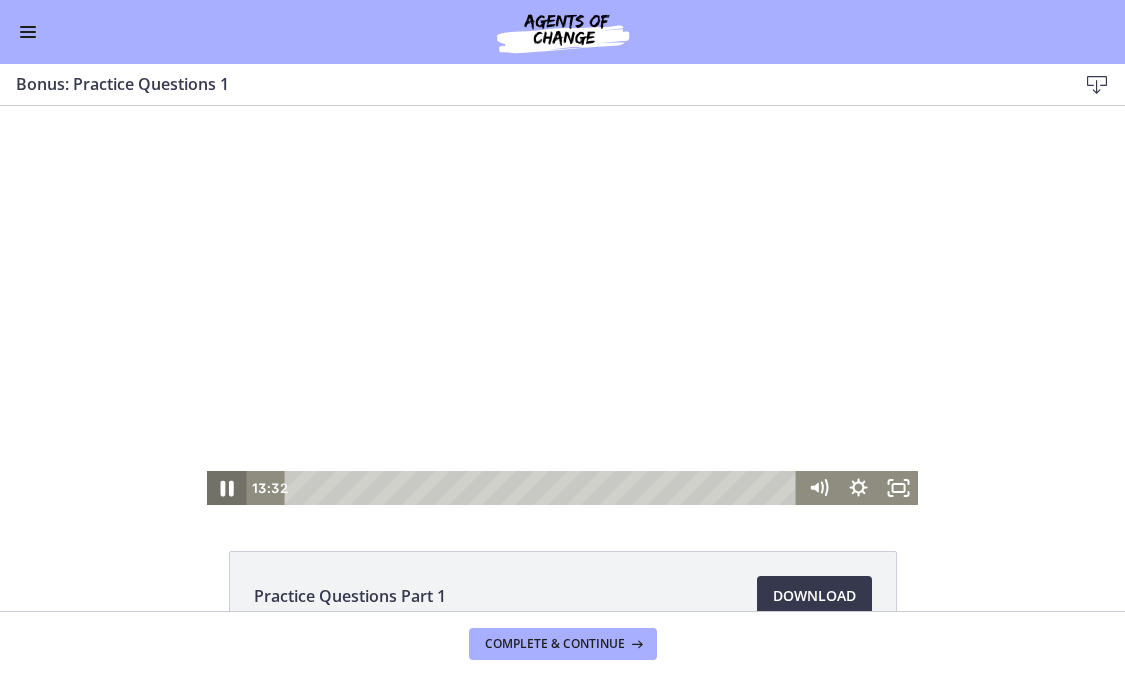 click 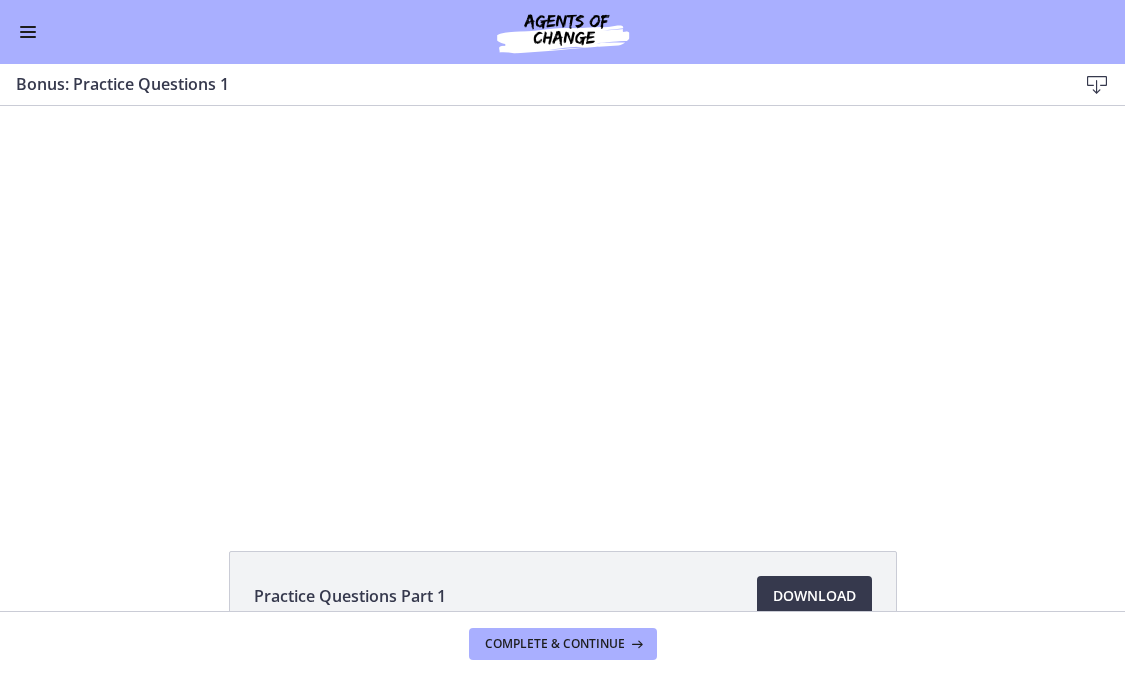 type 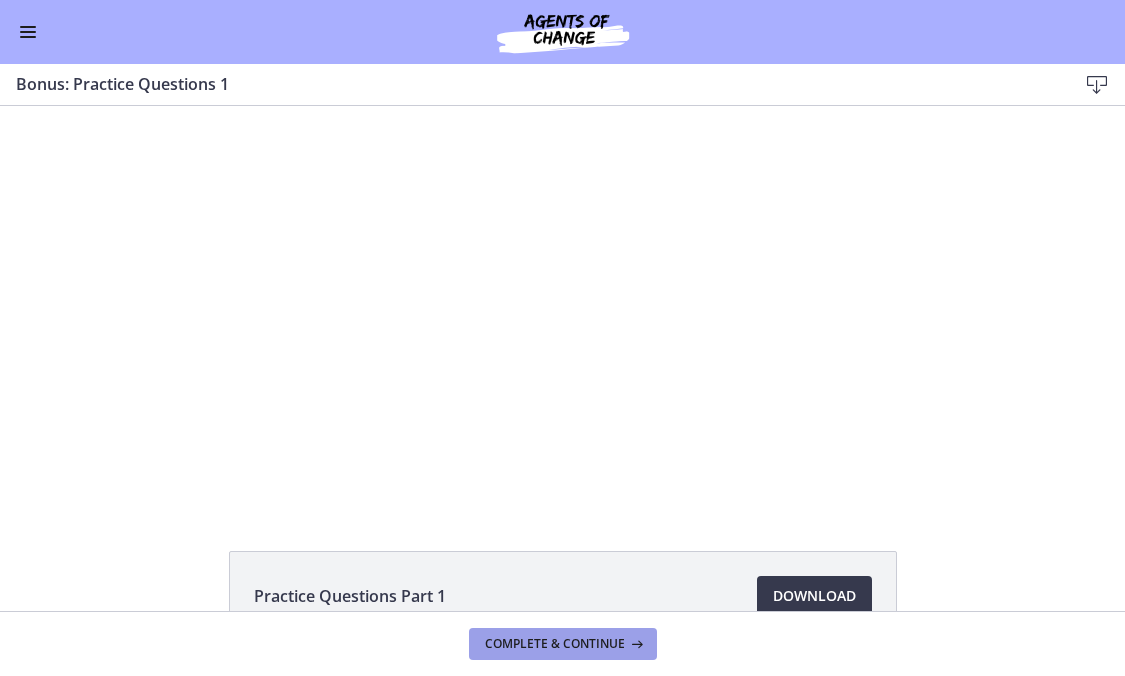 click on "Complete & continue" at bounding box center [555, 644] 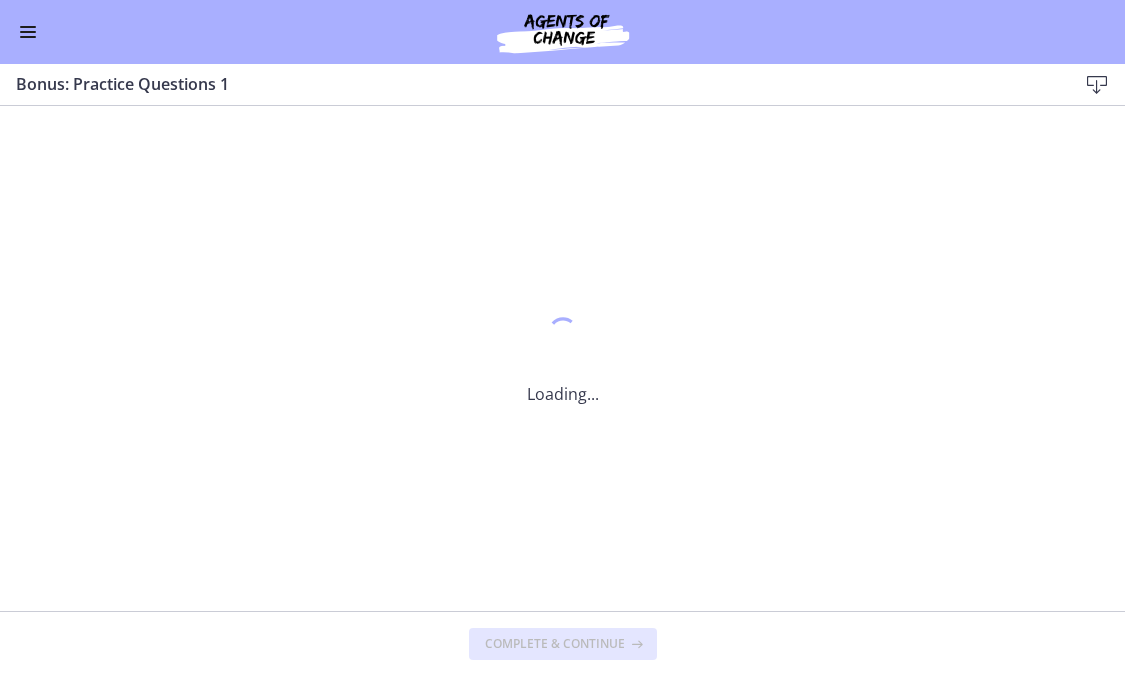 scroll, scrollTop: 0, scrollLeft: 0, axis: both 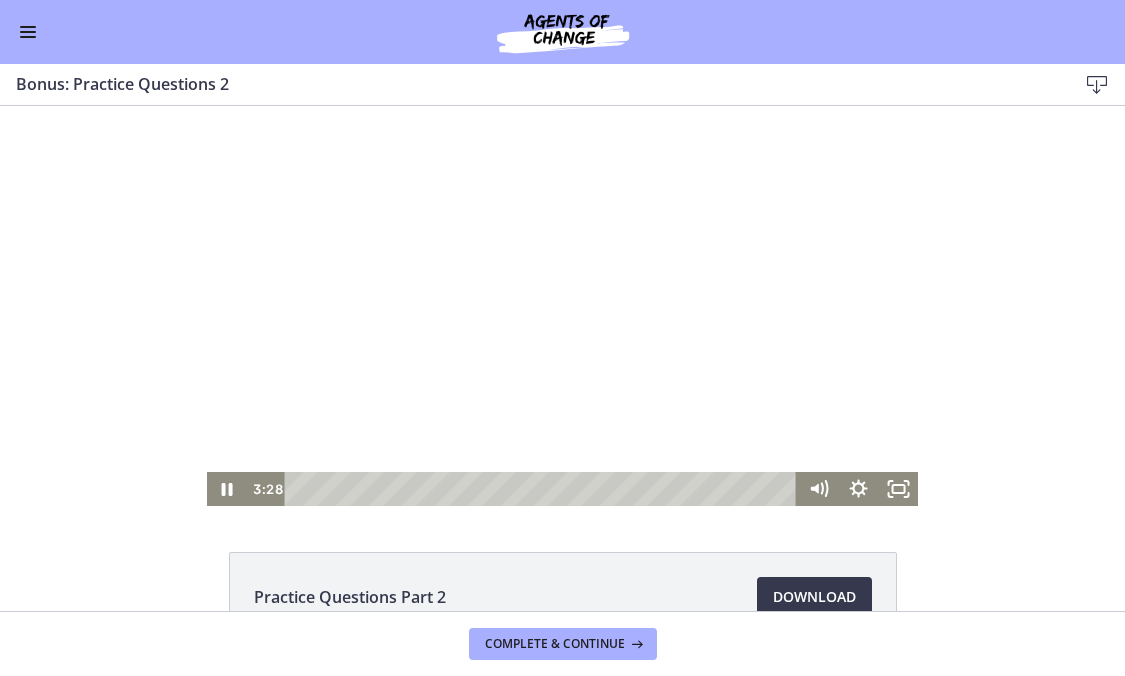 click at bounding box center [562, 306] 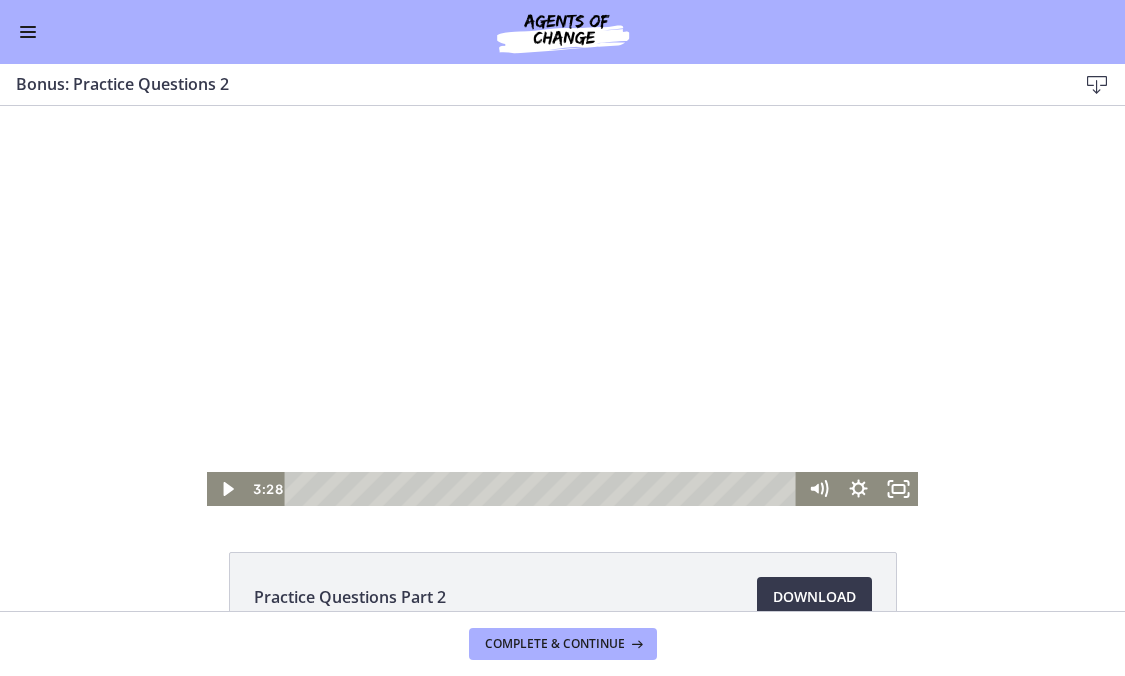 click at bounding box center (562, 306) 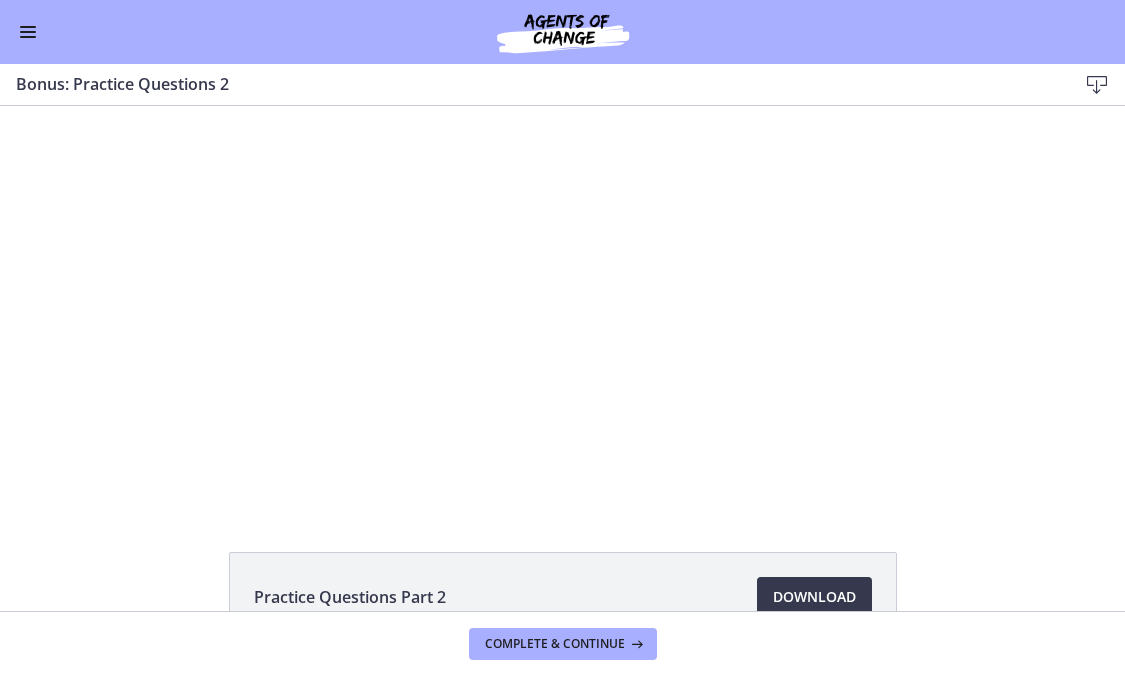 type 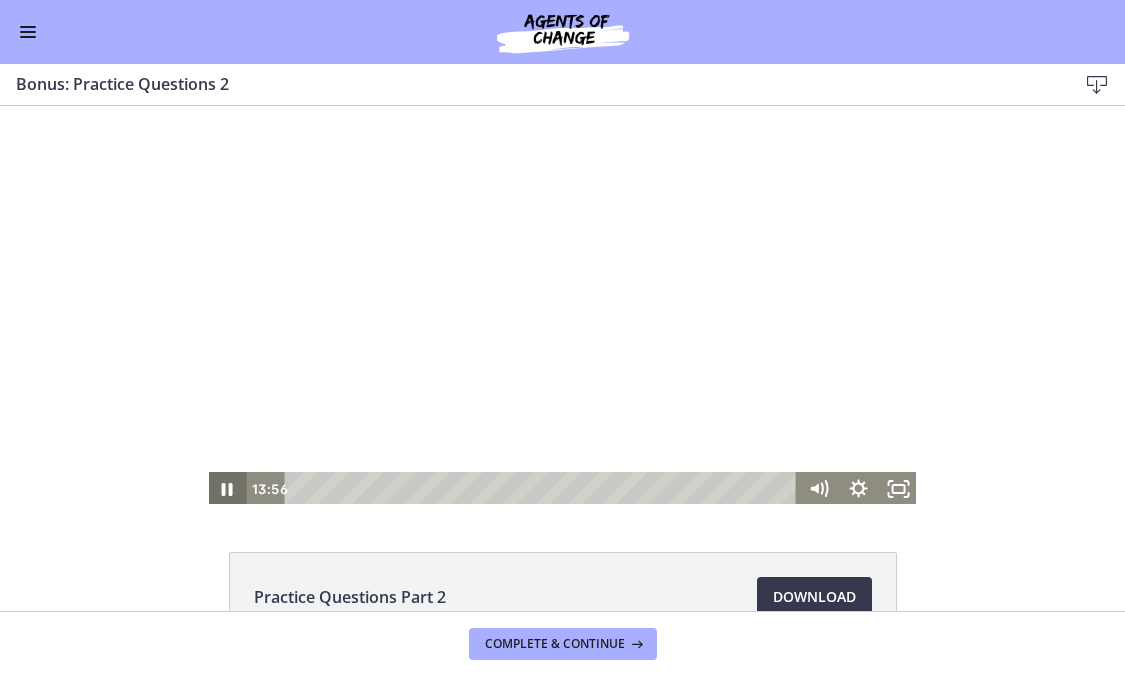 click 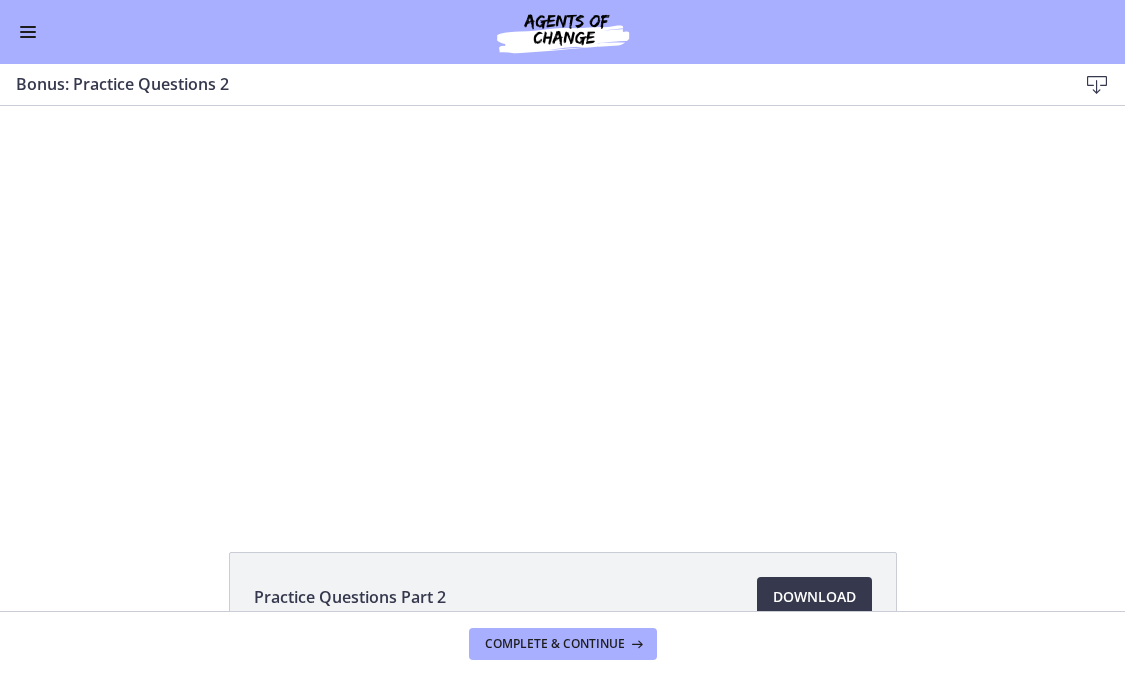 type 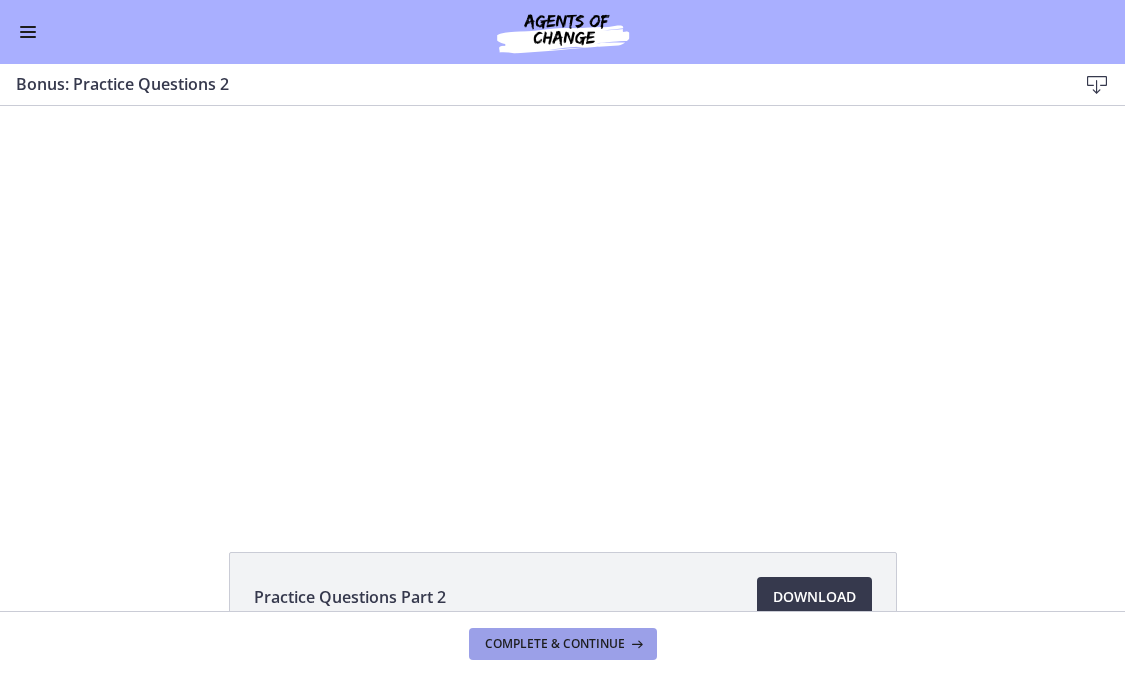 click on "Complete & continue" at bounding box center (555, 644) 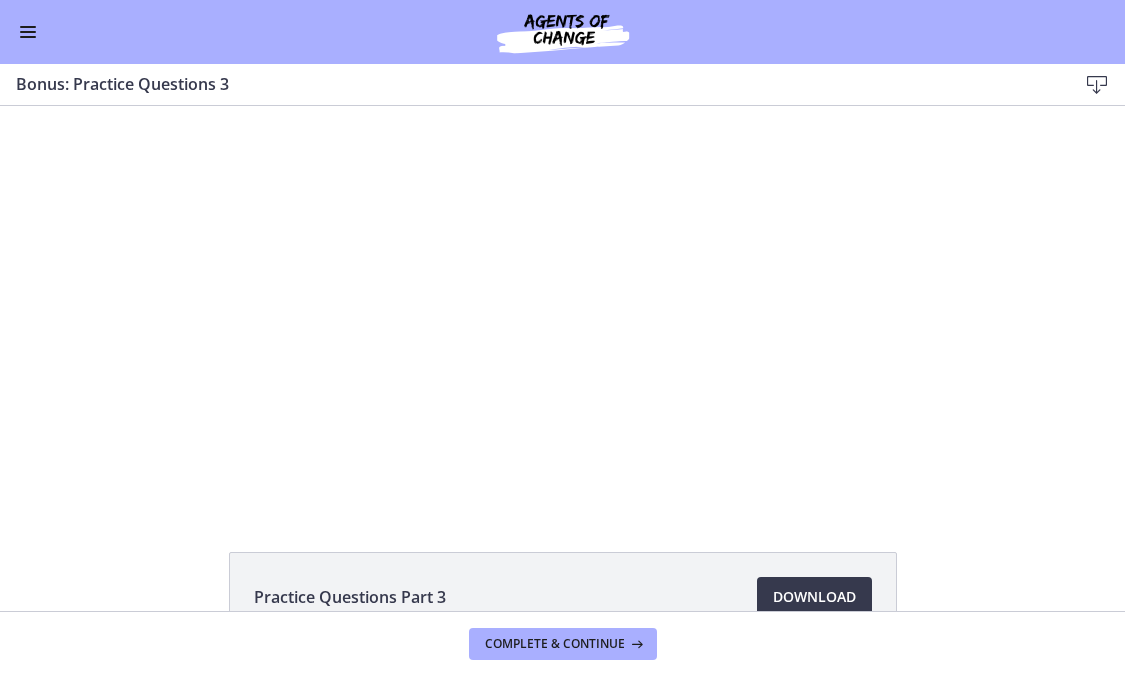 scroll, scrollTop: 0, scrollLeft: 0, axis: both 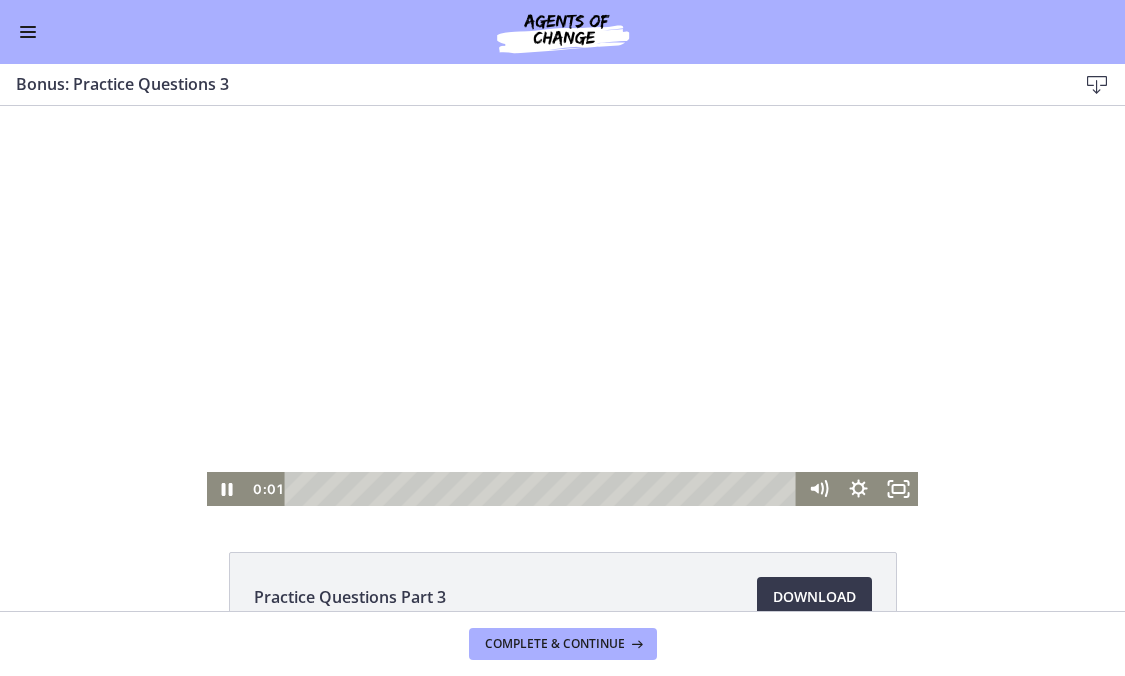 click at bounding box center [562, 306] 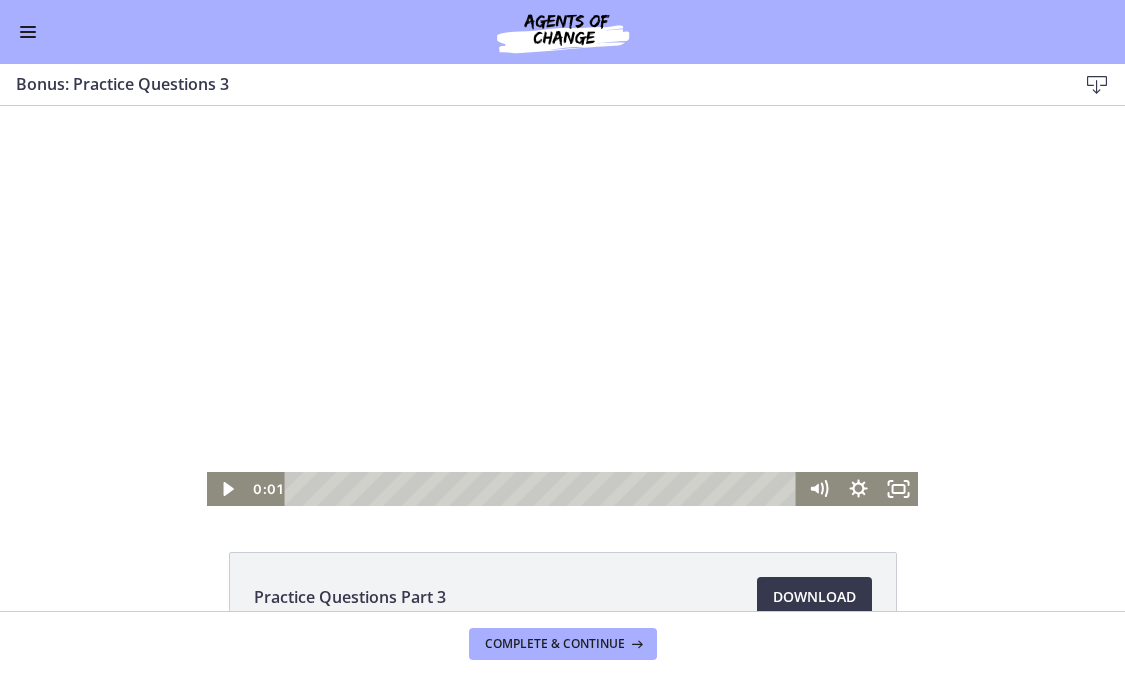type 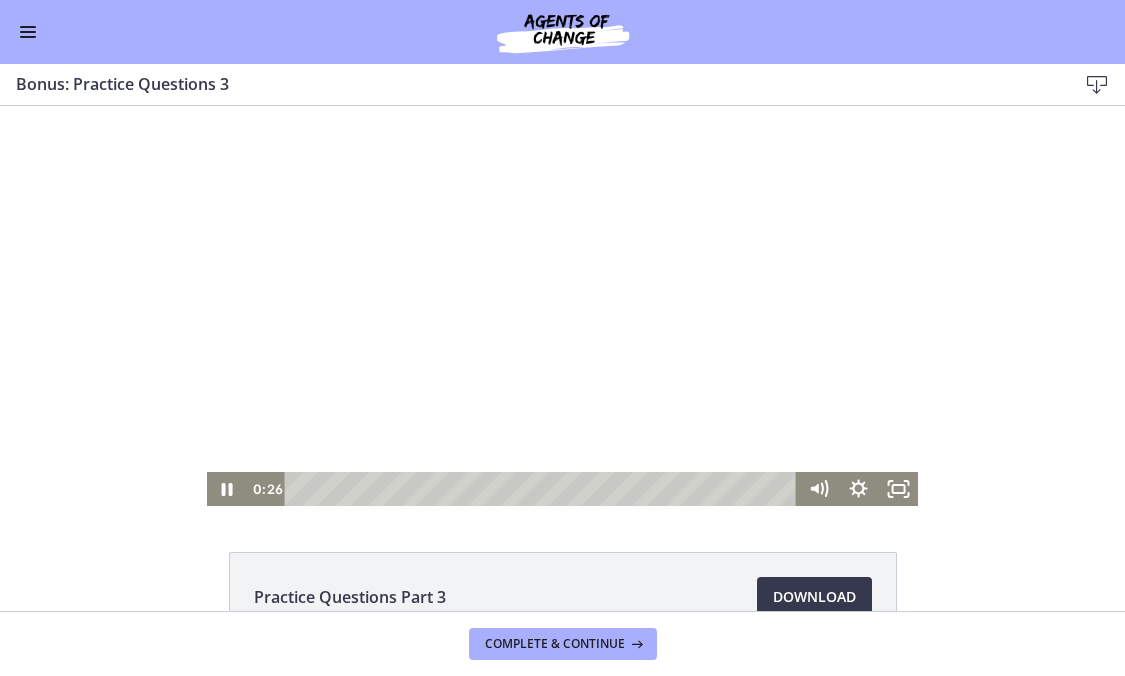 click at bounding box center (562, 306) 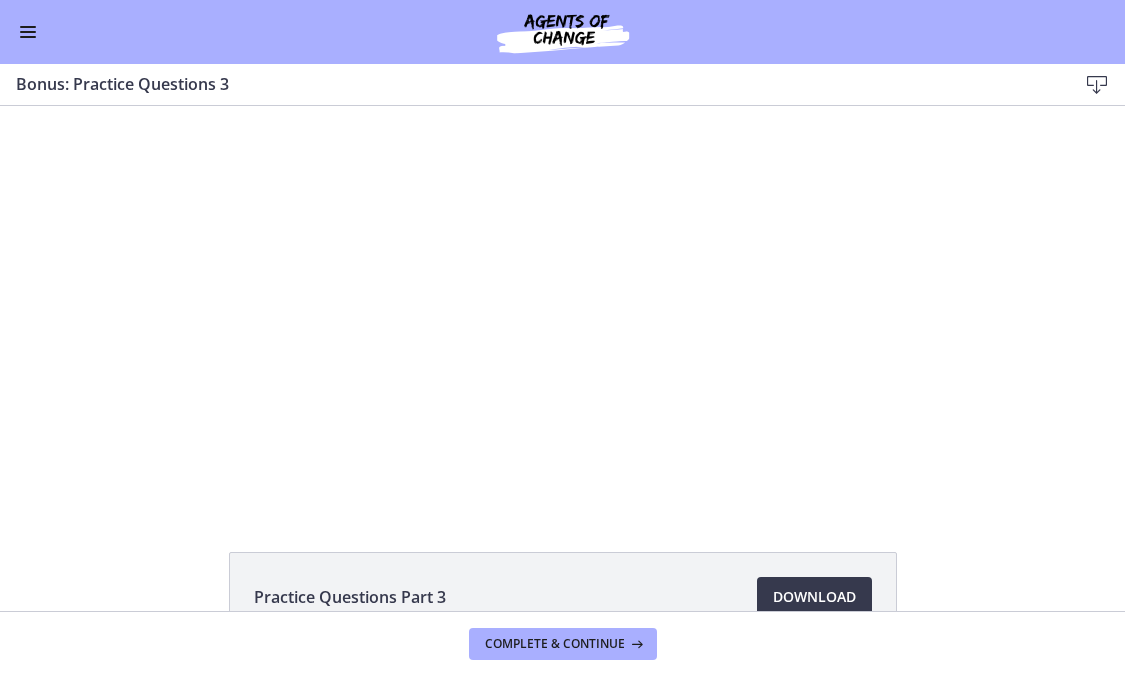 click at bounding box center [28, 32] 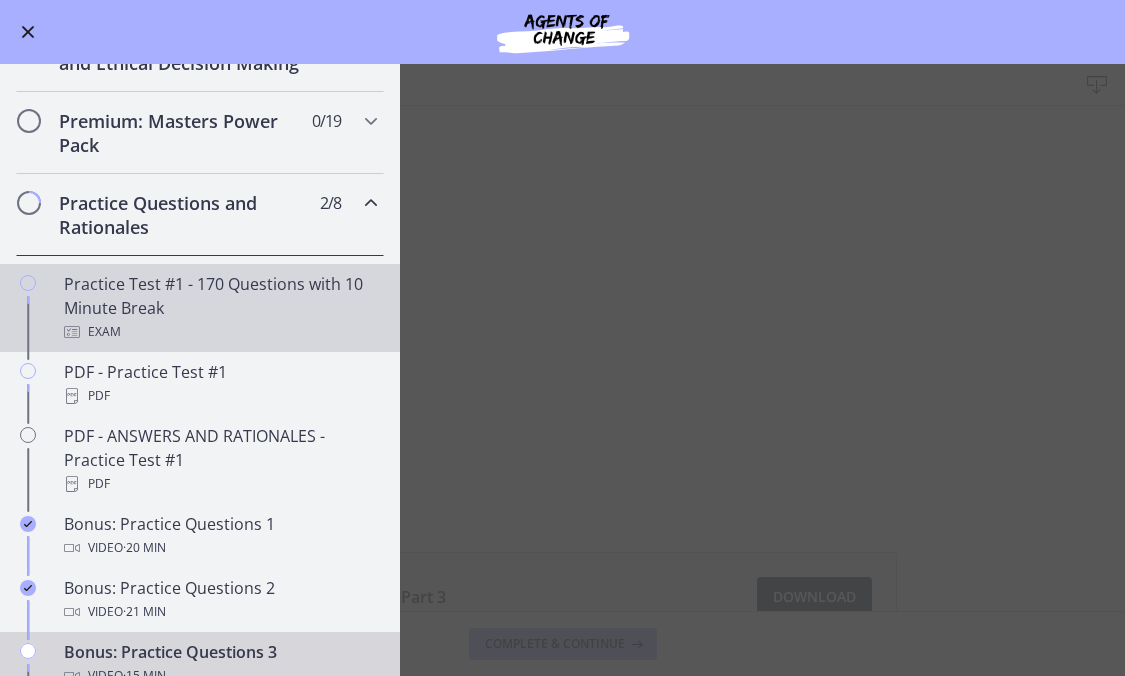 scroll, scrollTop: 845, scrollLeft: 0, axis: vertical 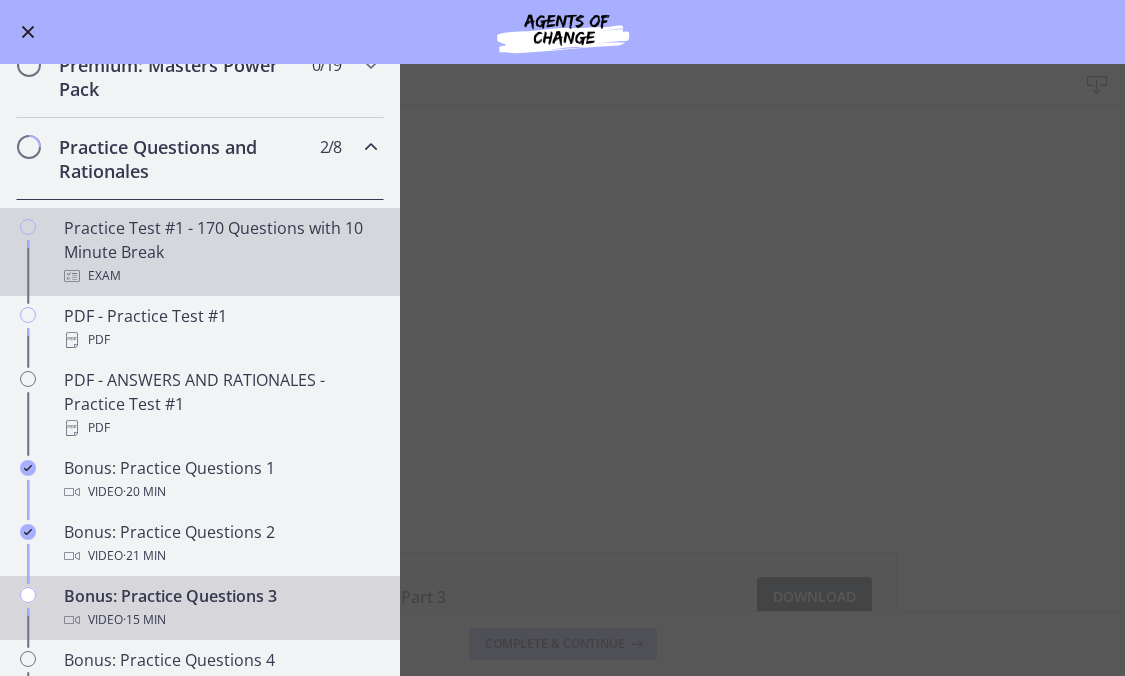 click on "Exam" at bounding box center (220, 276) 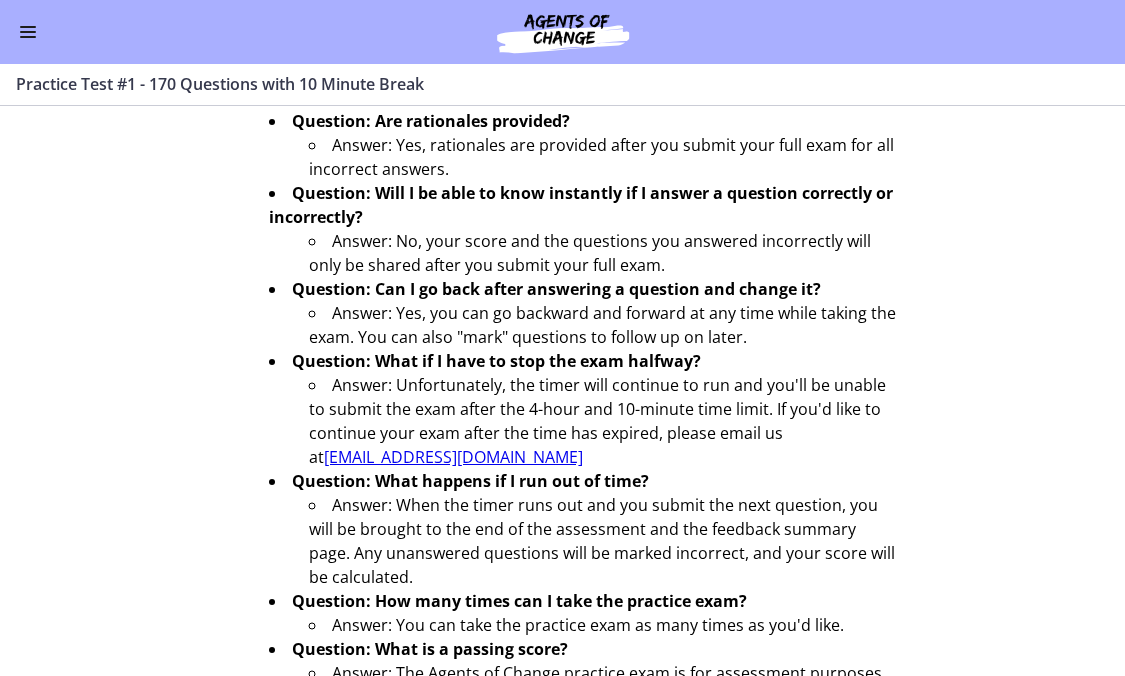 scroll, scrollTop: 773, scrollLeft: 0, axis: vertical 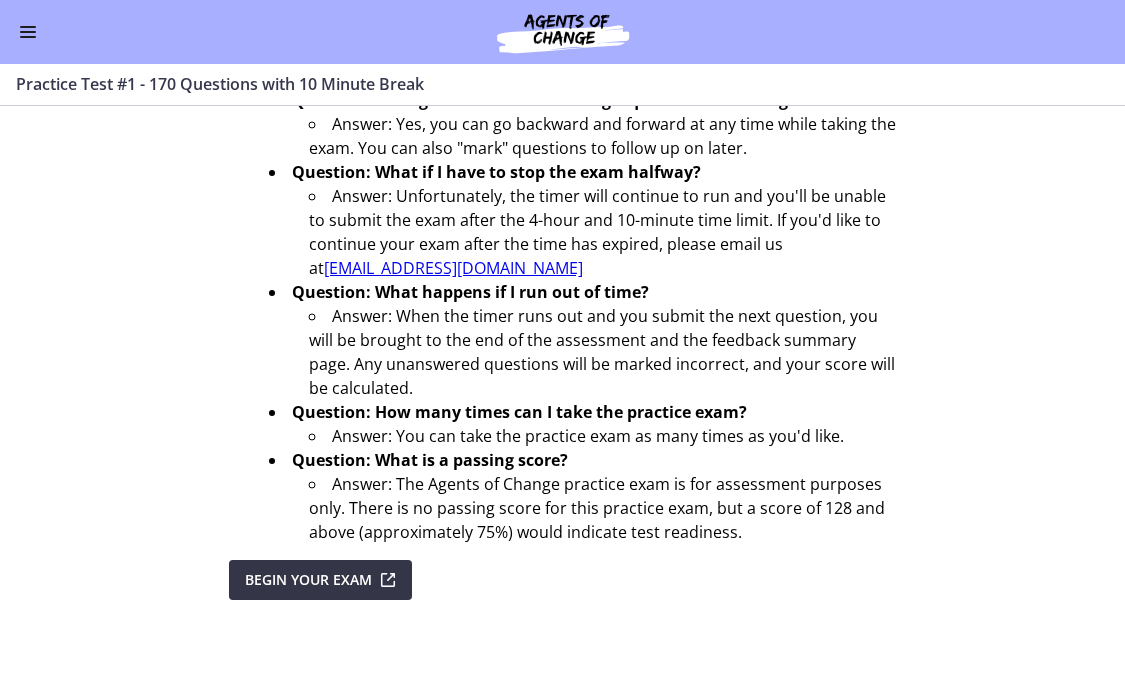 click on "Begin Your Exam" at bounding box center [308, 580] 